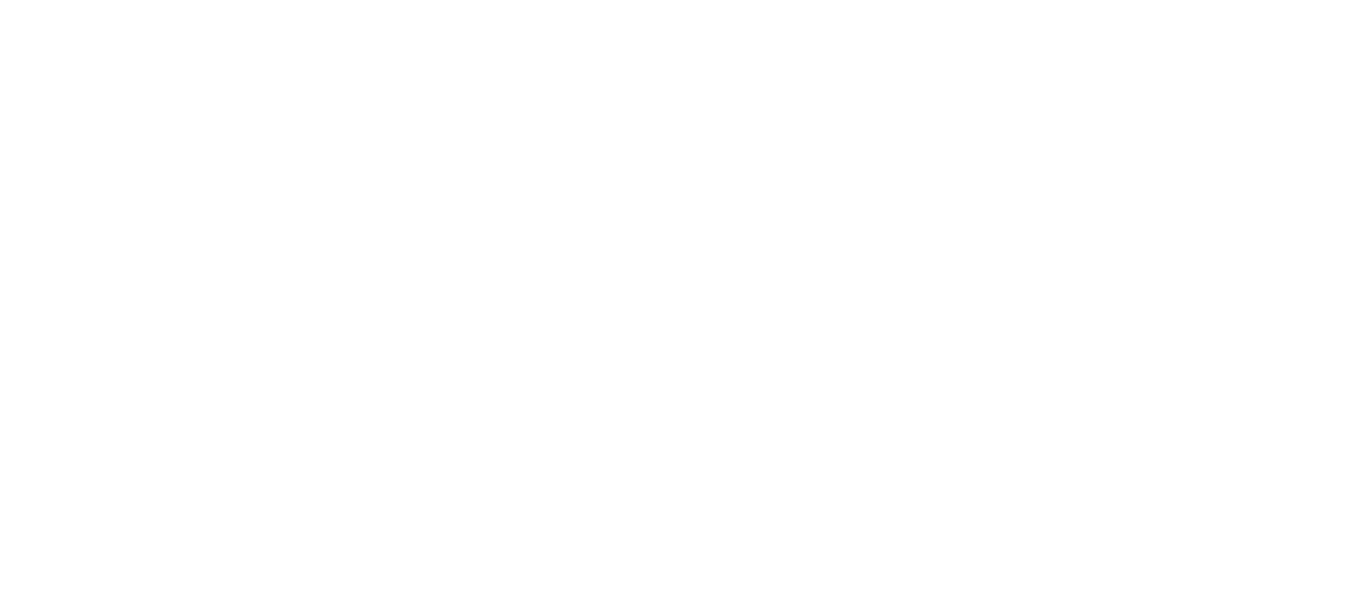 scroll, scrollTop: 0, scrollLeft: 0, axis: both 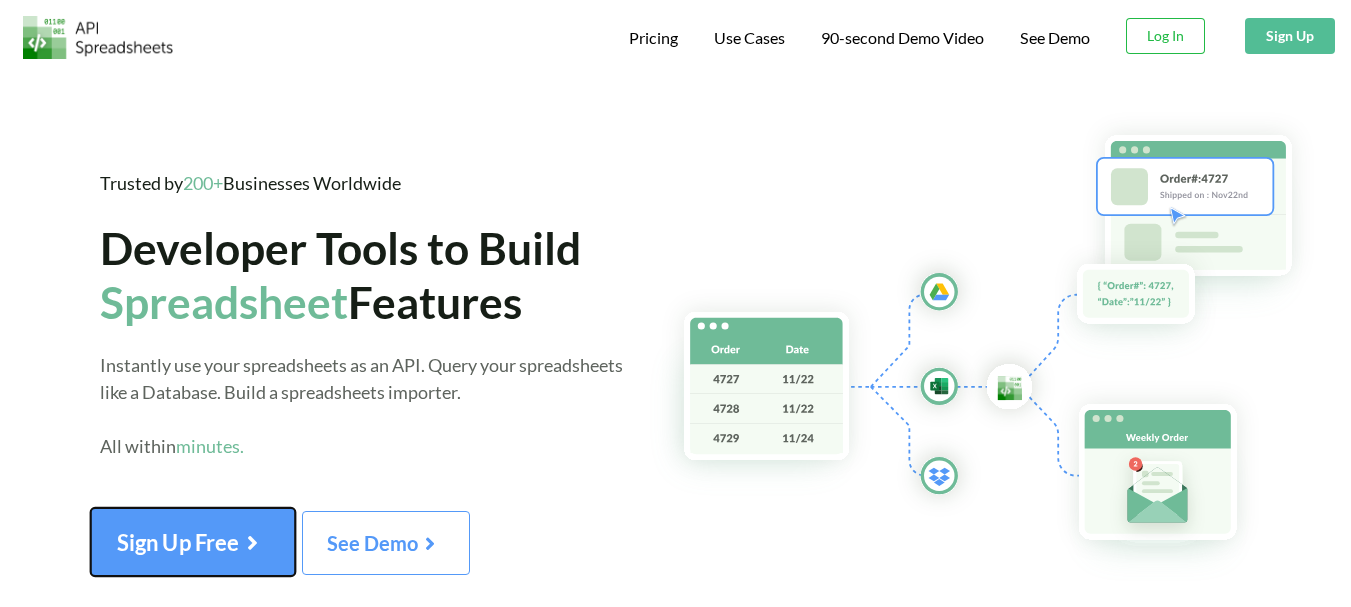 click on "Sign Up Free" at bounding box center [193, 542] 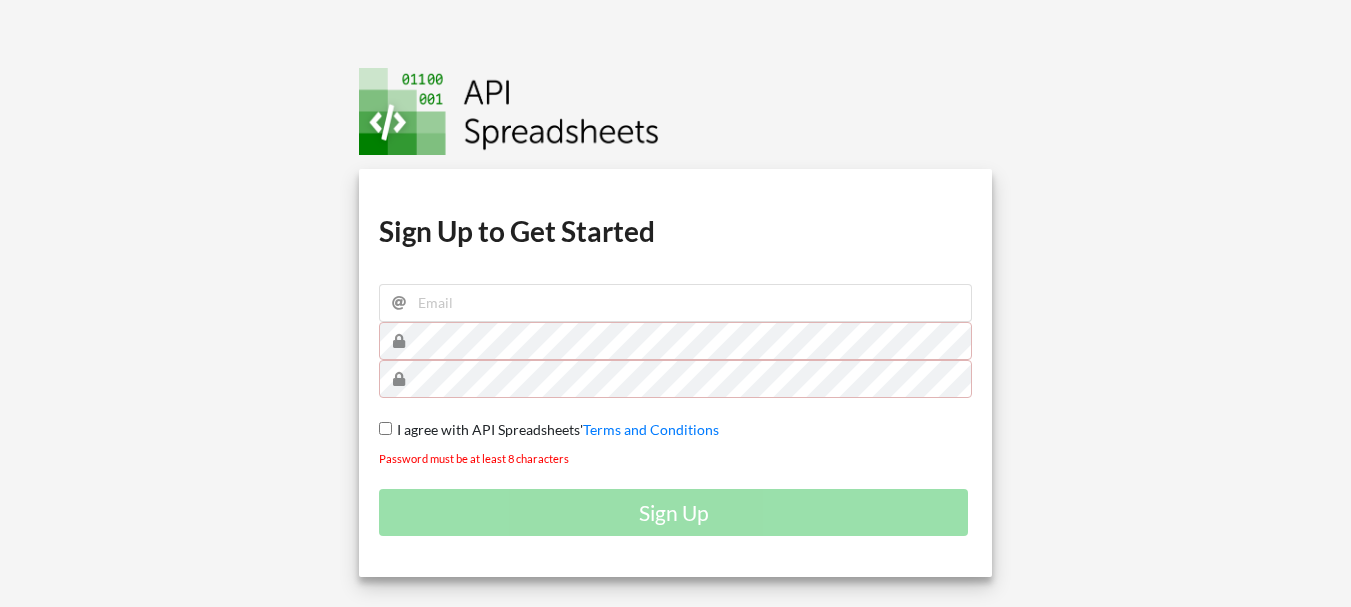 scroll, scrollTop: 0, scrollLeft: 0, axis: both 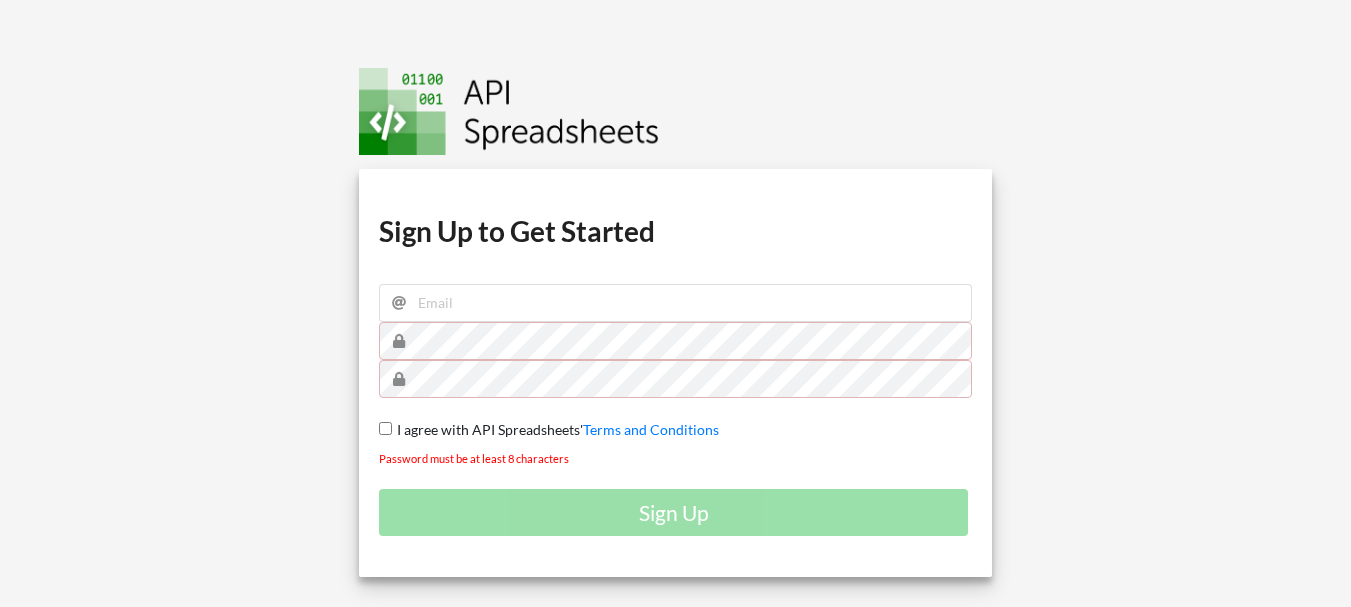 click at bounding box center [1193, 365] 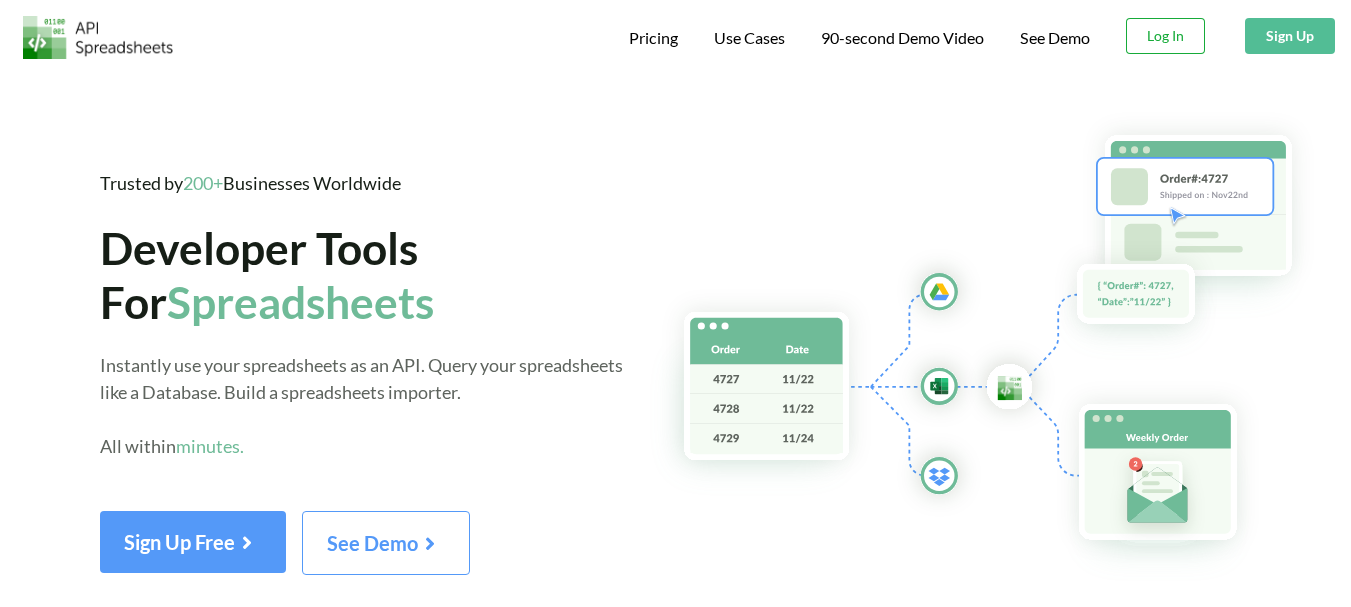 scroll, scrollTop: 0, scrollLeft: 0, axis: both 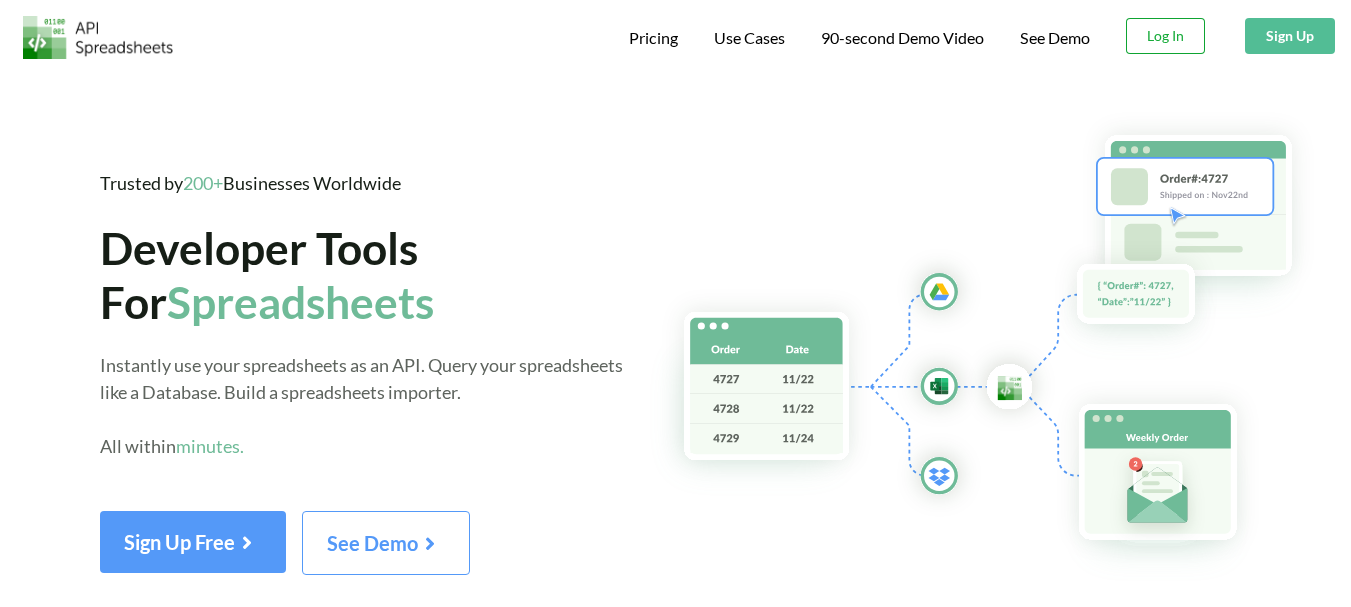 click on "Log In" at bounding box center [1165, 36] 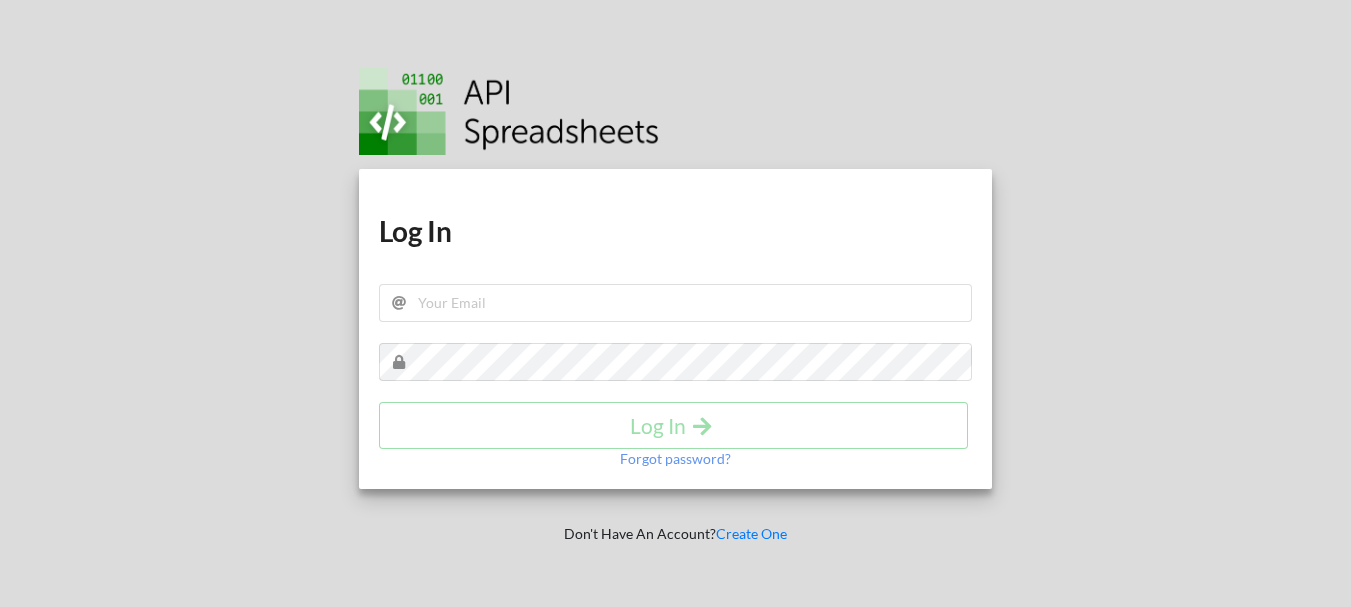 scroll, scrollTop: 0, scrollLeft: 0, axis: both 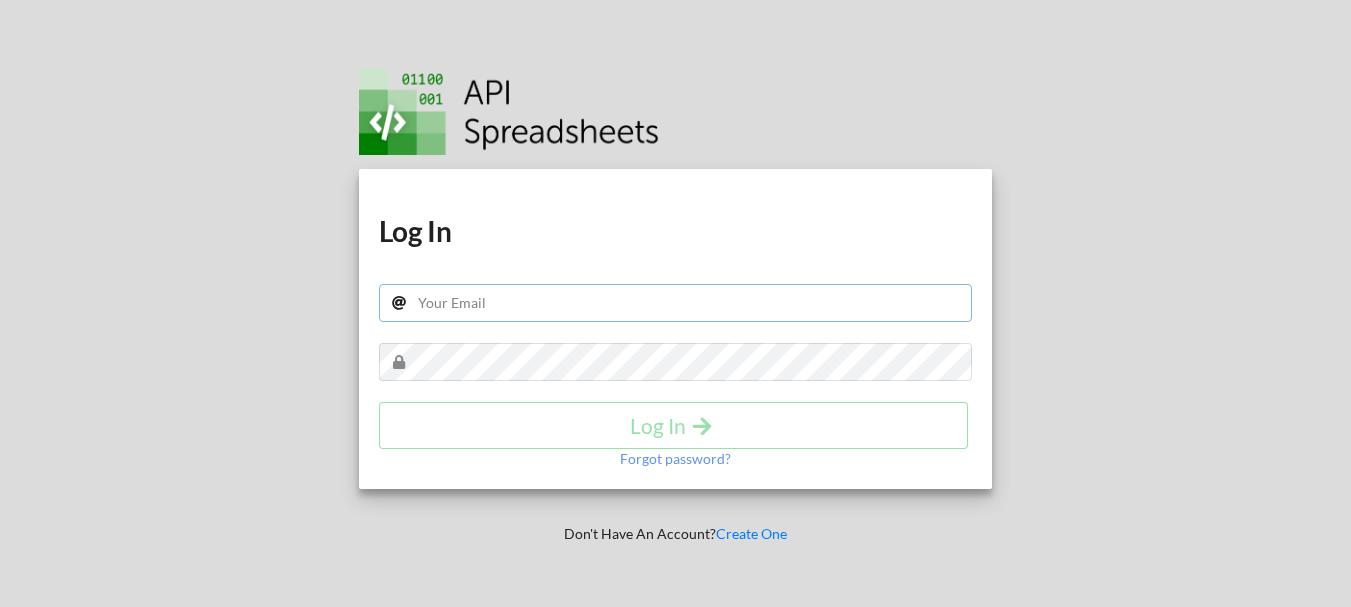 click at bounding box center (675, 303) 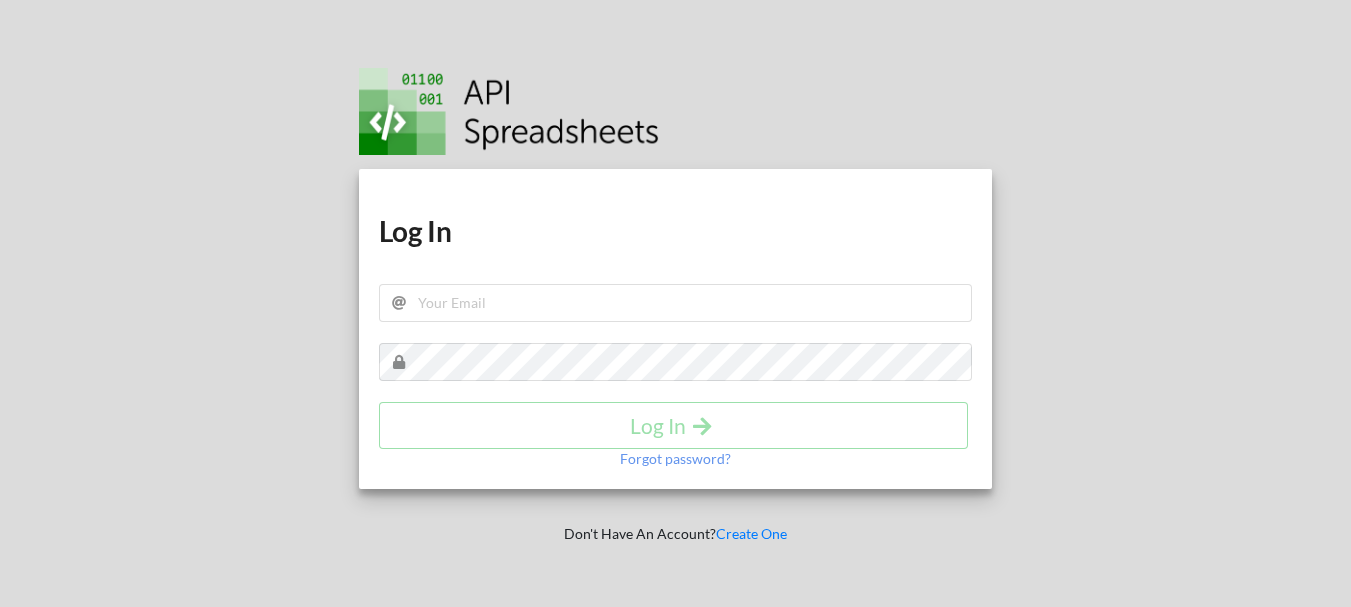 click on "Log In" at bounding box center (675, 231) 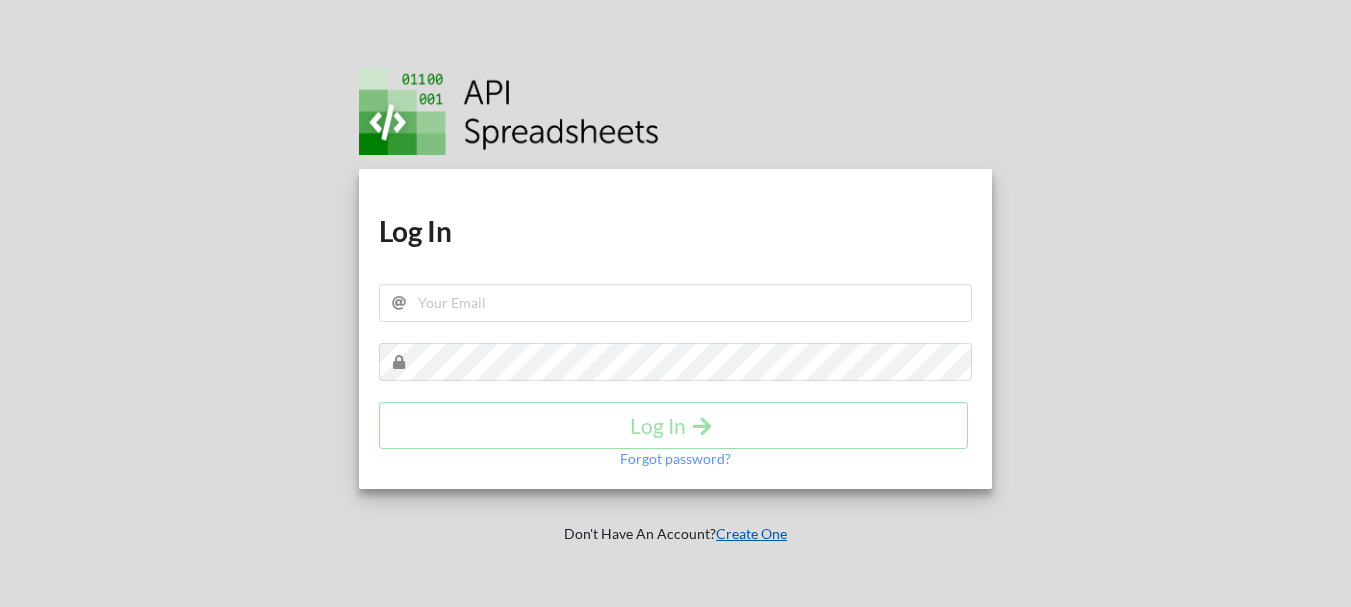 click on "Create One" at bounding box center (751, 533) 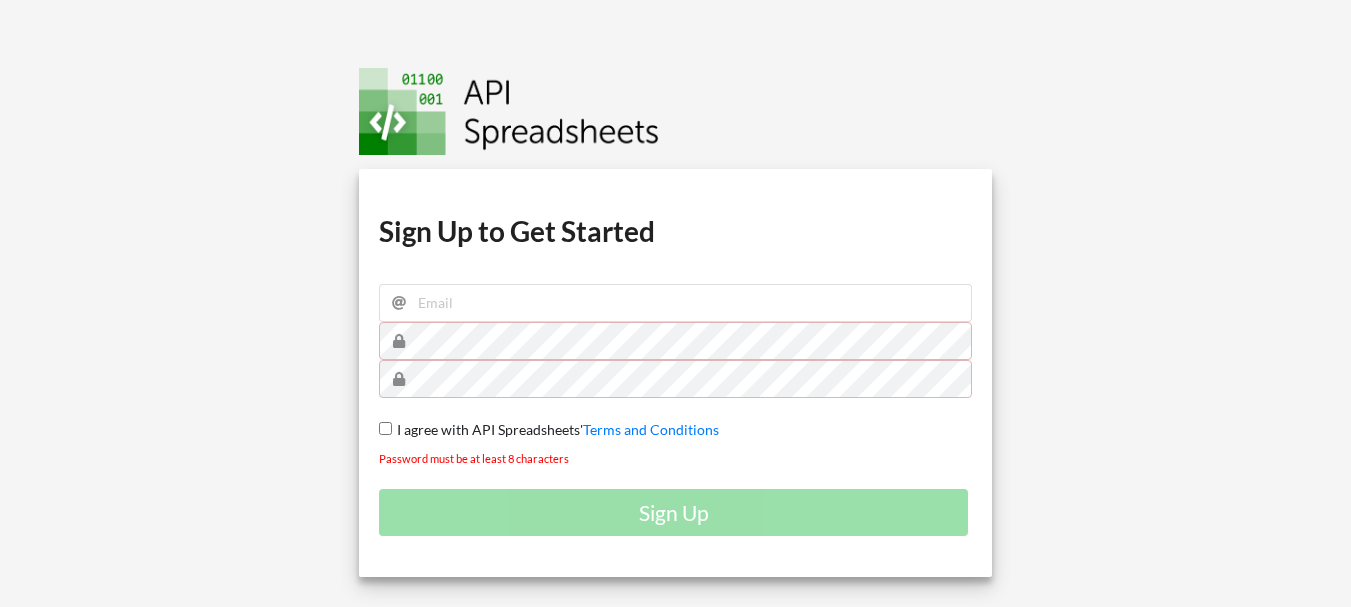 scroll, scrollTop: 0, scrollLeft: 0, axis: both 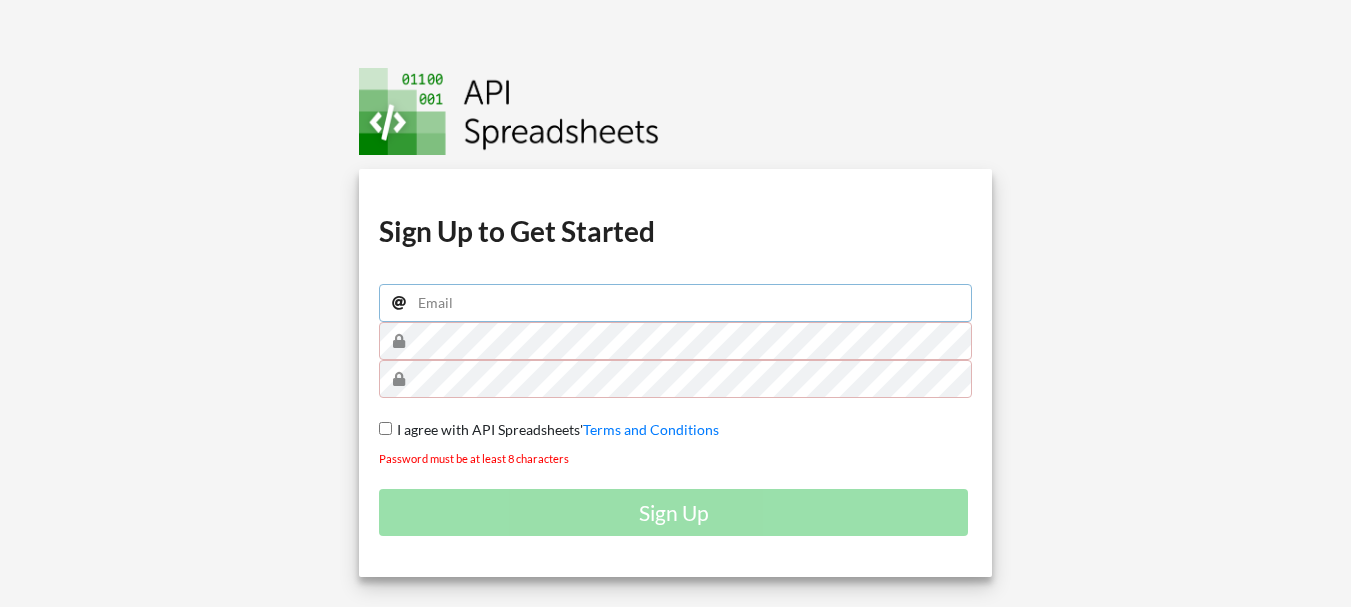 click at bounding box center [675, 303] 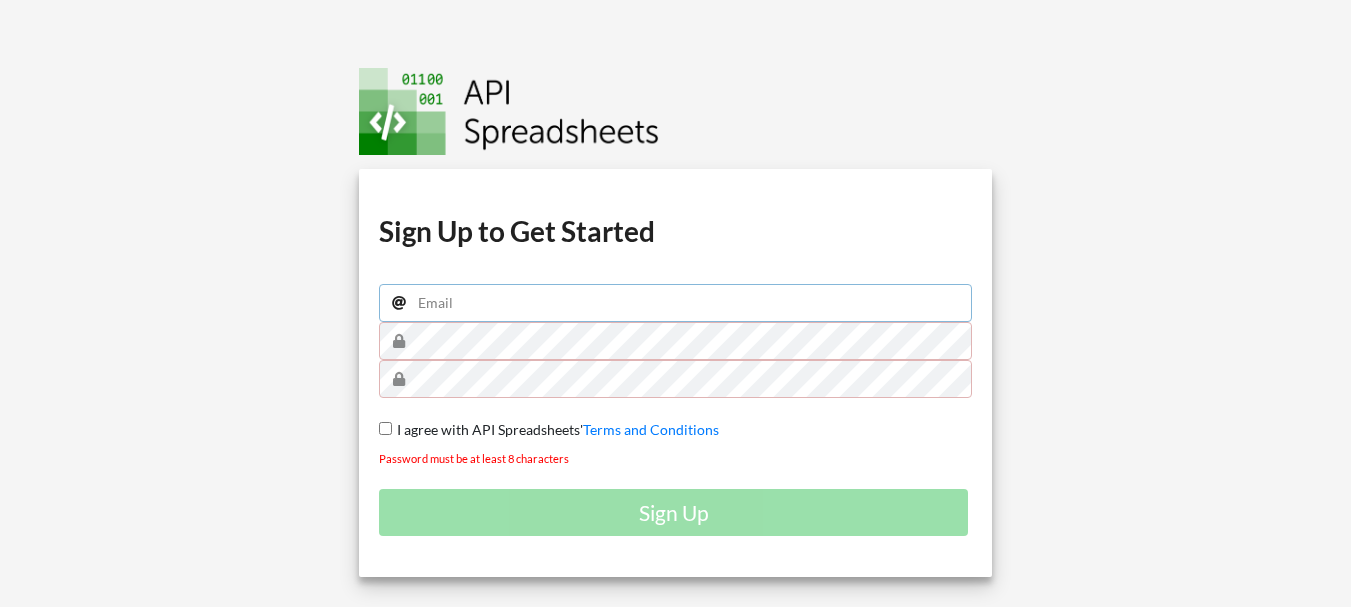 type on "[EMAIL_ADDRESS][DOMAIN_NAME]" 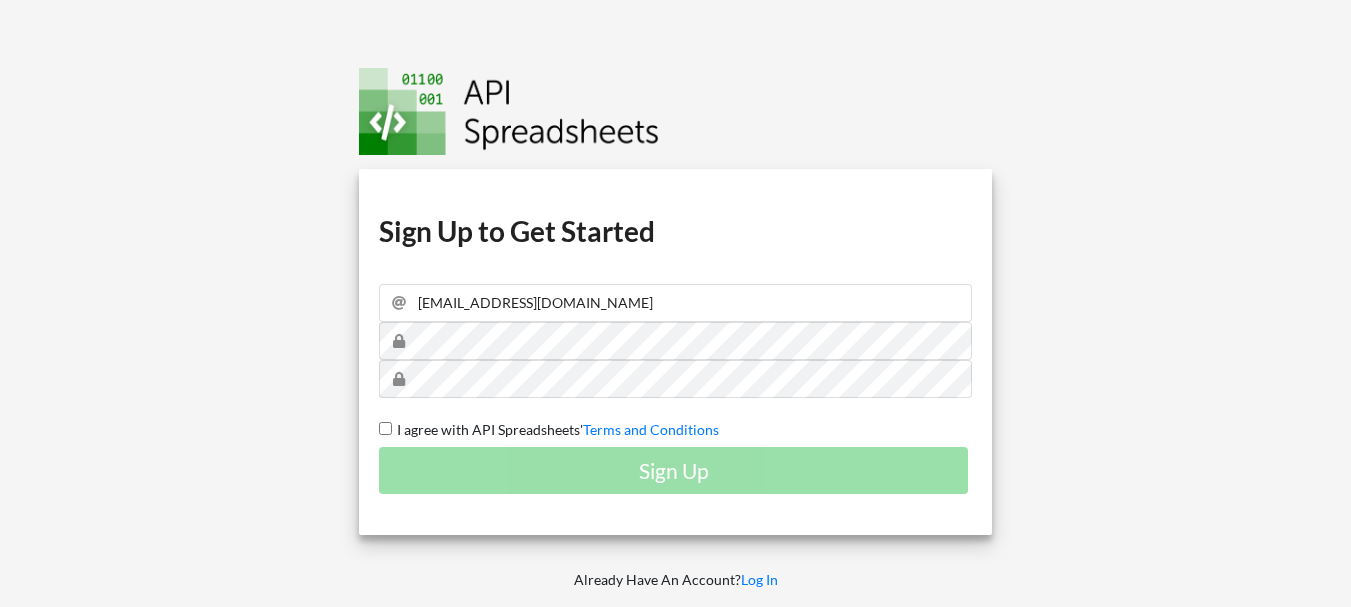 click on "I agree with API Spreadsheets'  Terms and Conditions" at bounding box center (385, 428) 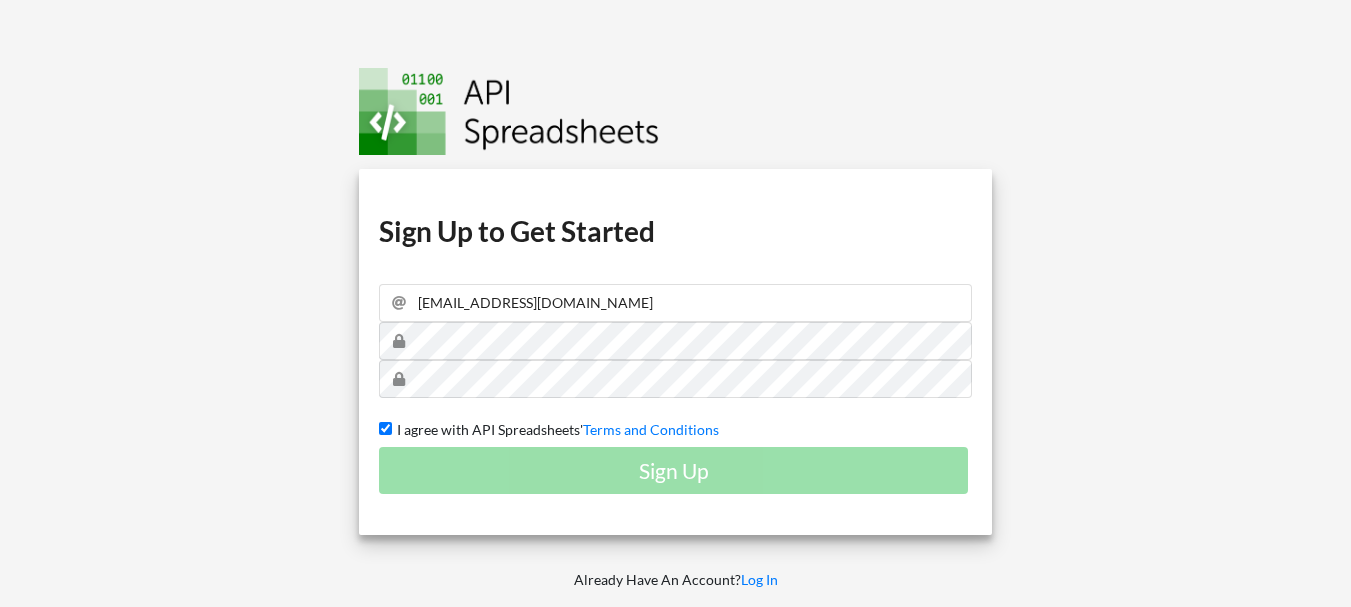 checkbox on "true" 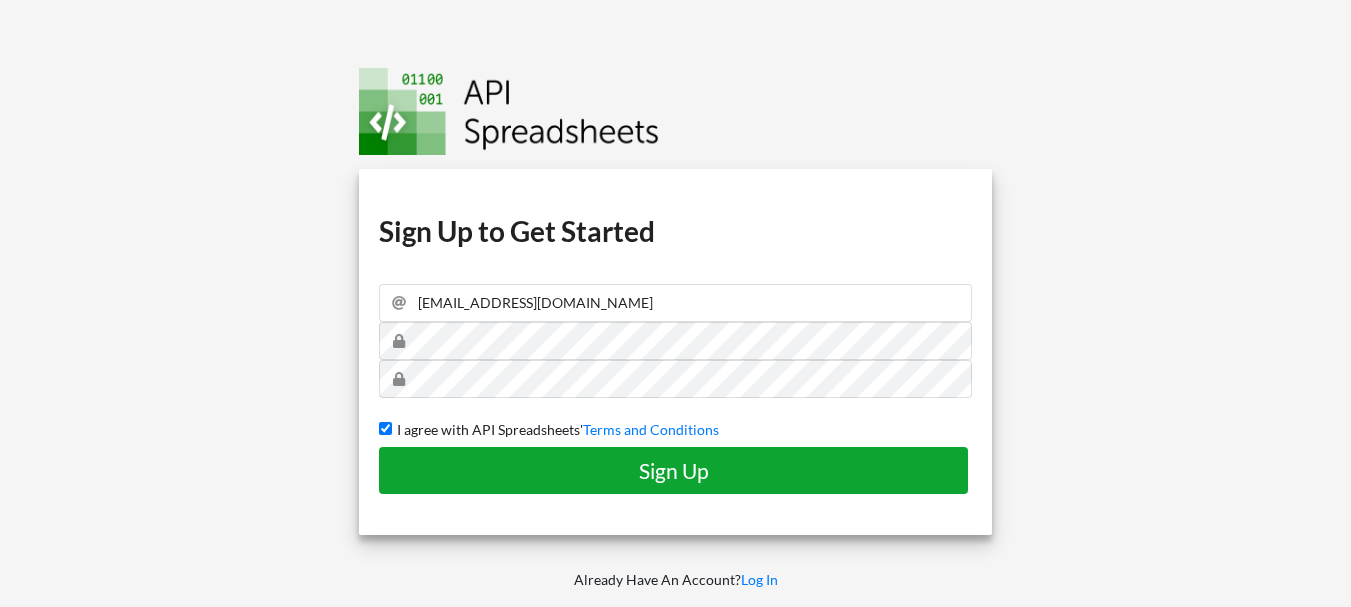 click on "Sign Up" at bounding box center [673, 470] 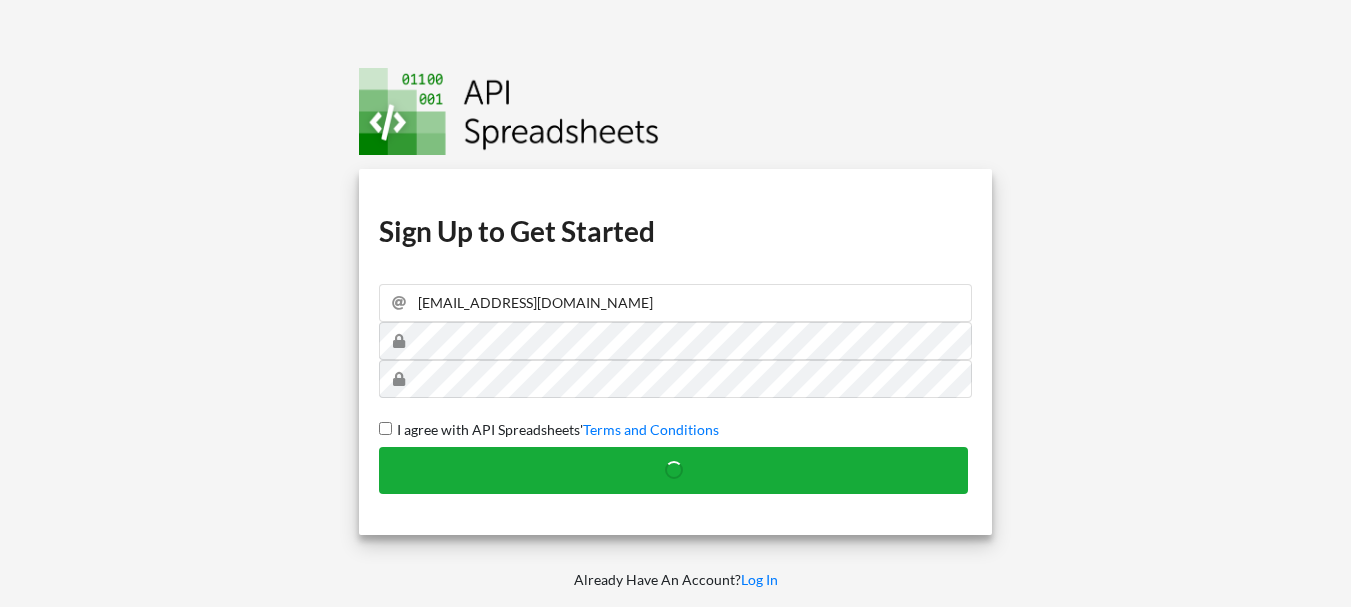 type 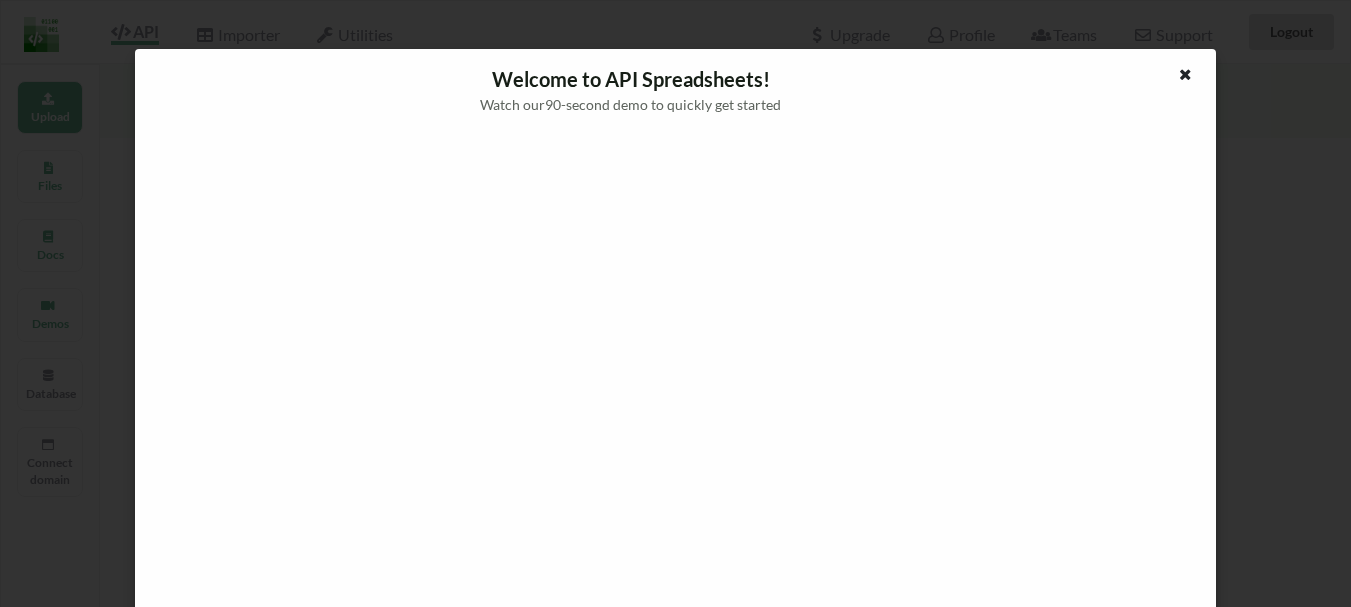 scroll, scrollTop: 0, scrollLeft: 0, axis: both 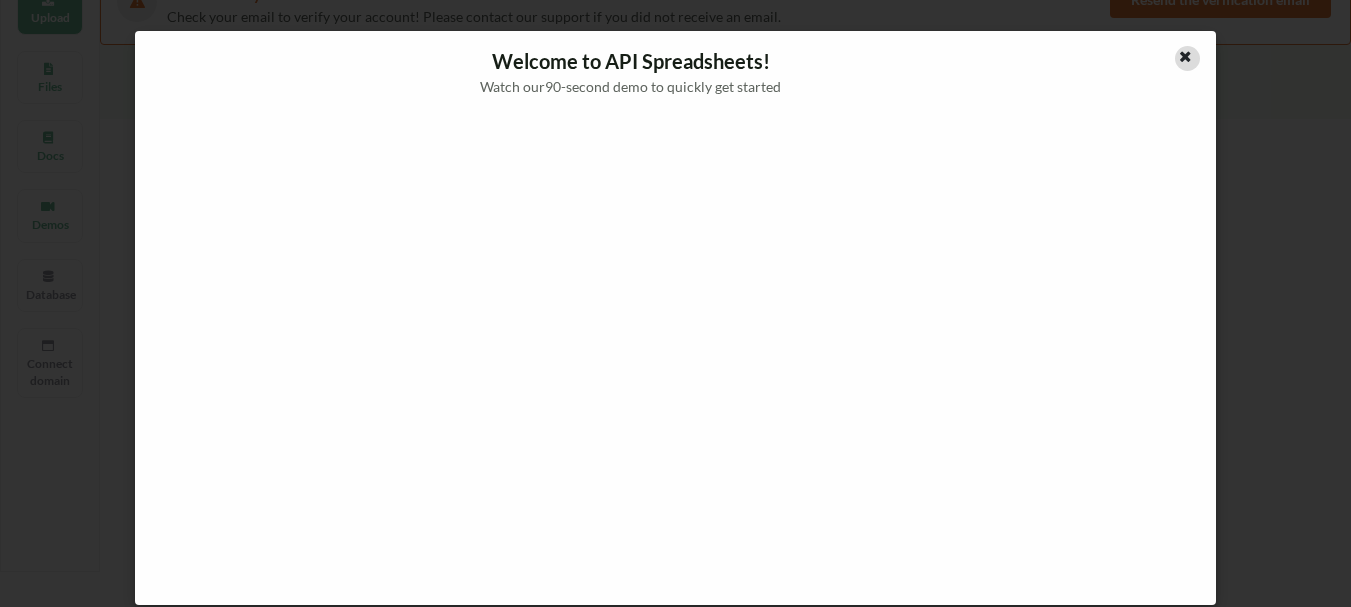 click at bounding box center [1185, 54] 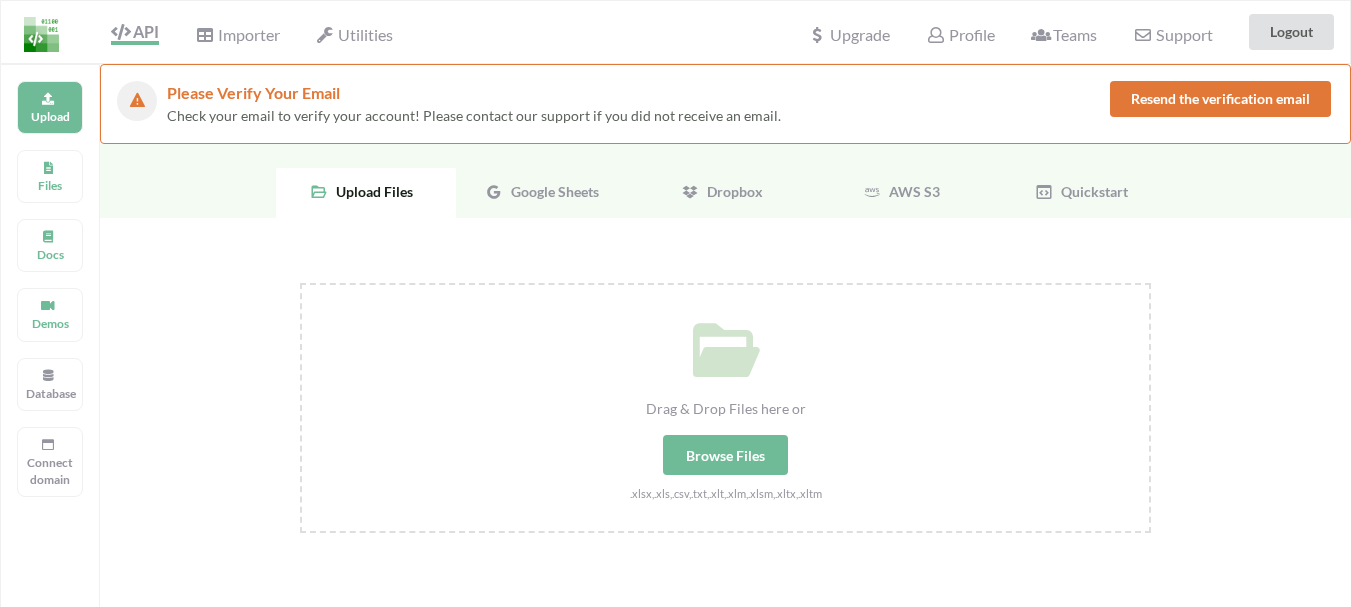 scroll, scrollTop: 3, scrollLeft: 0, axis: vertical 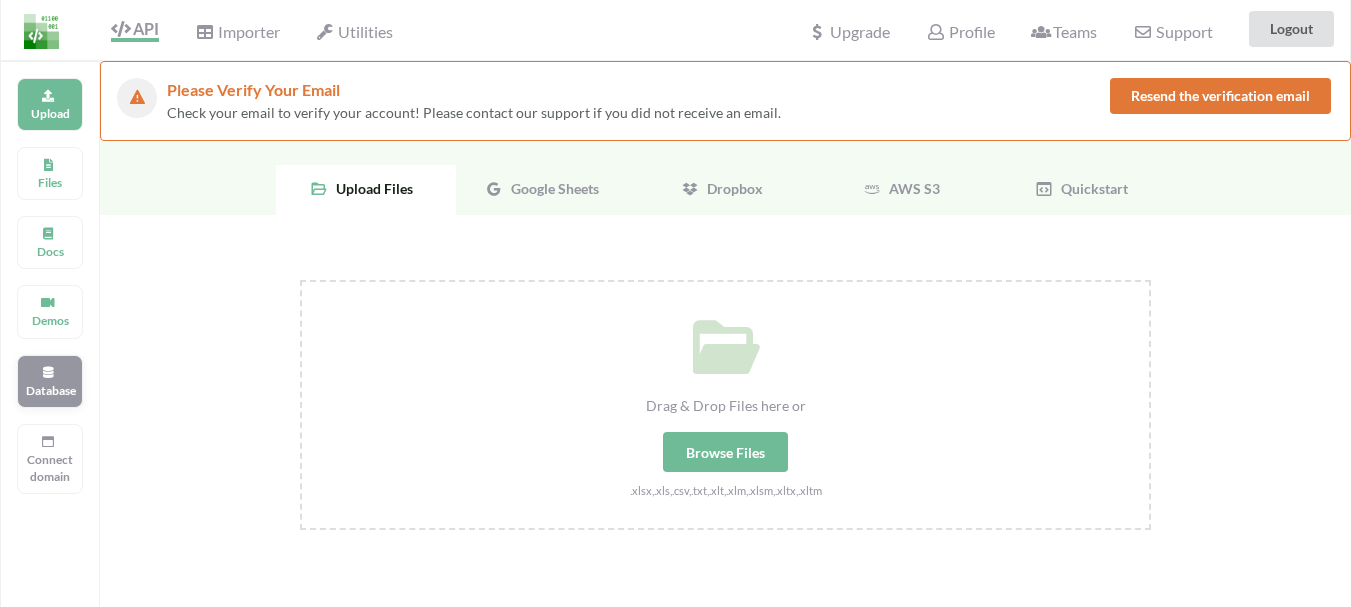 click on "Database" at bounding box center (50, 381) 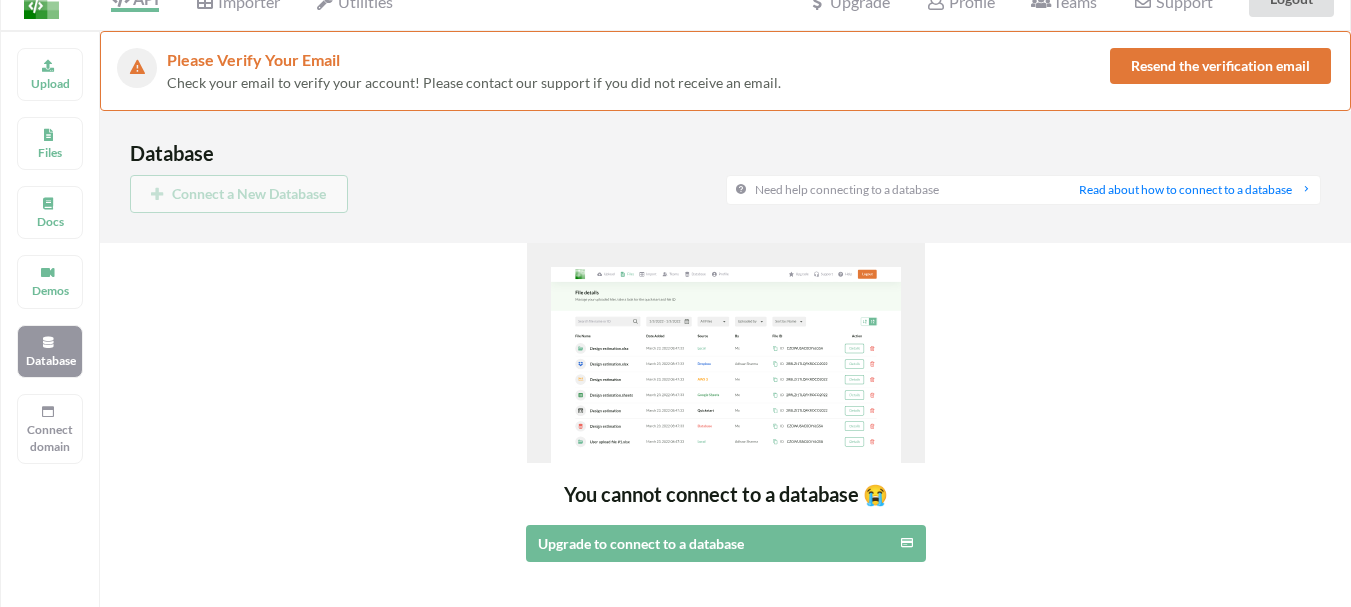 scroll, scrollTop: 34, scrollLeft: 0, axis: vertical 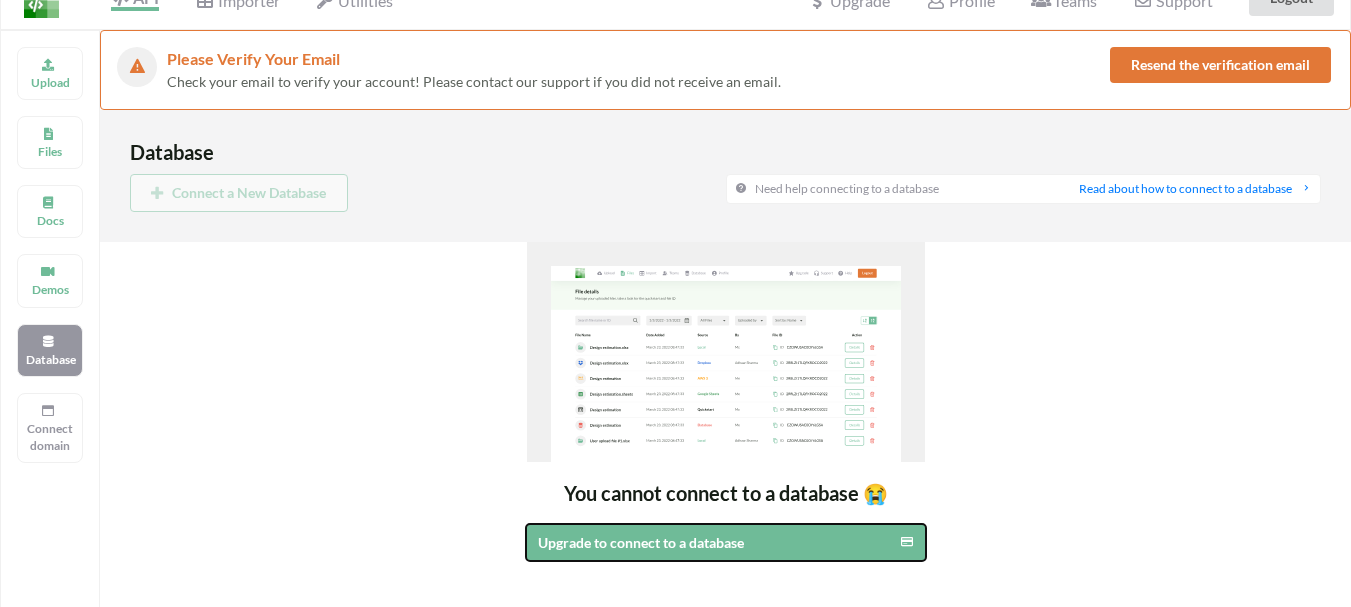 click on "Upgrade to connect to a database" at bounding box center [680, 542] 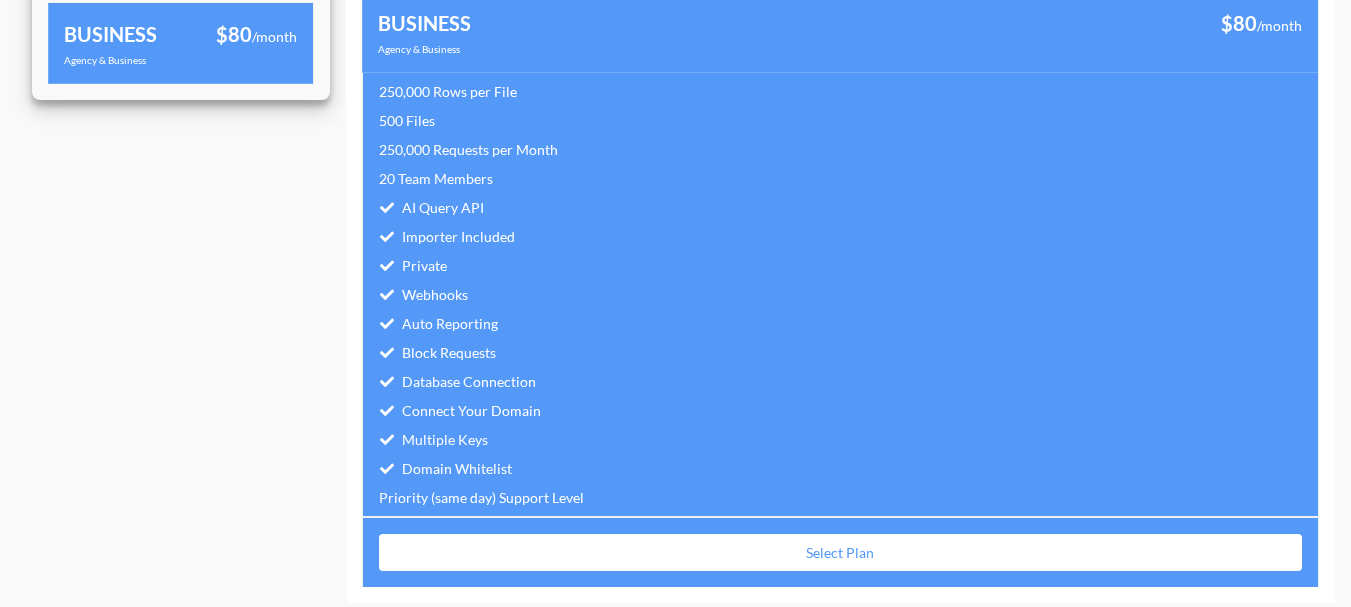 scroll, scrollTop: 284, scrollLeft: 0, axis: vertical 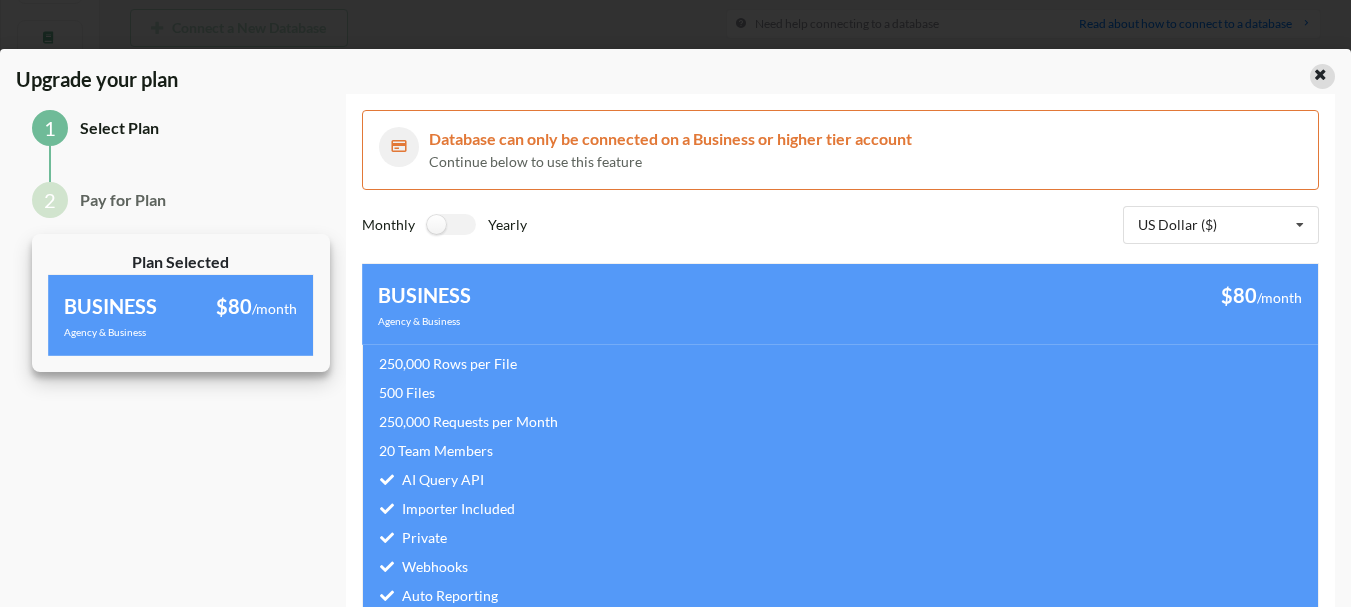 click at bounding box center (1320, 72) 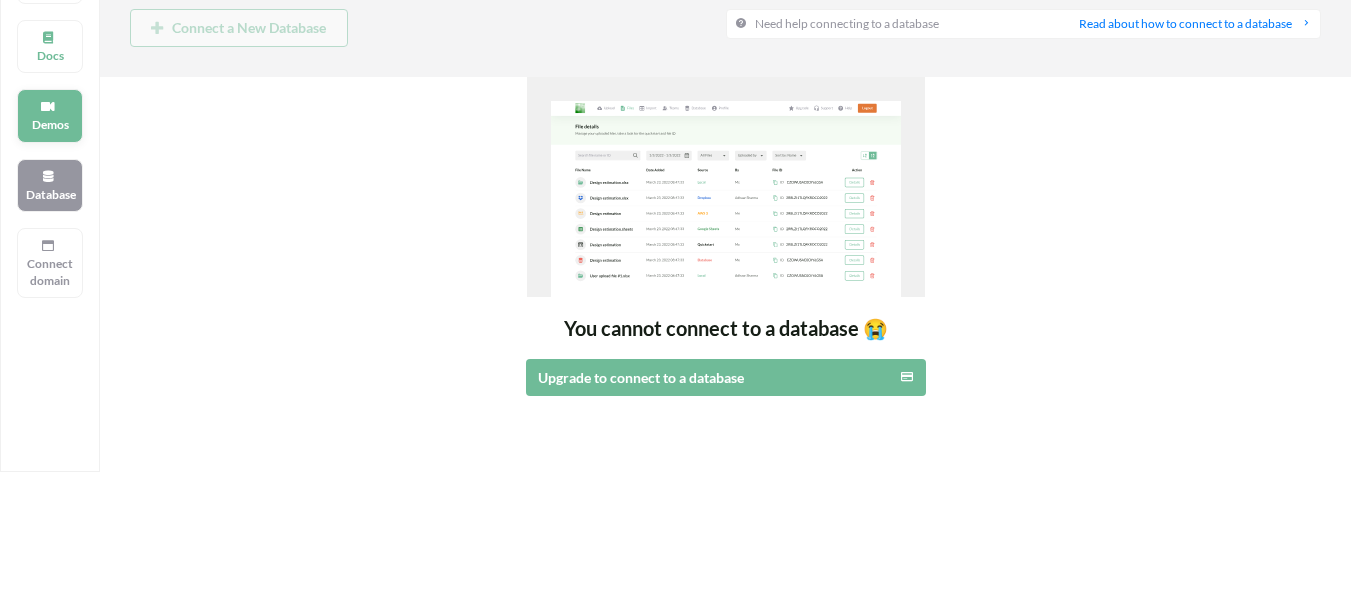 click on "Demos" at bounding box center [50, 124] 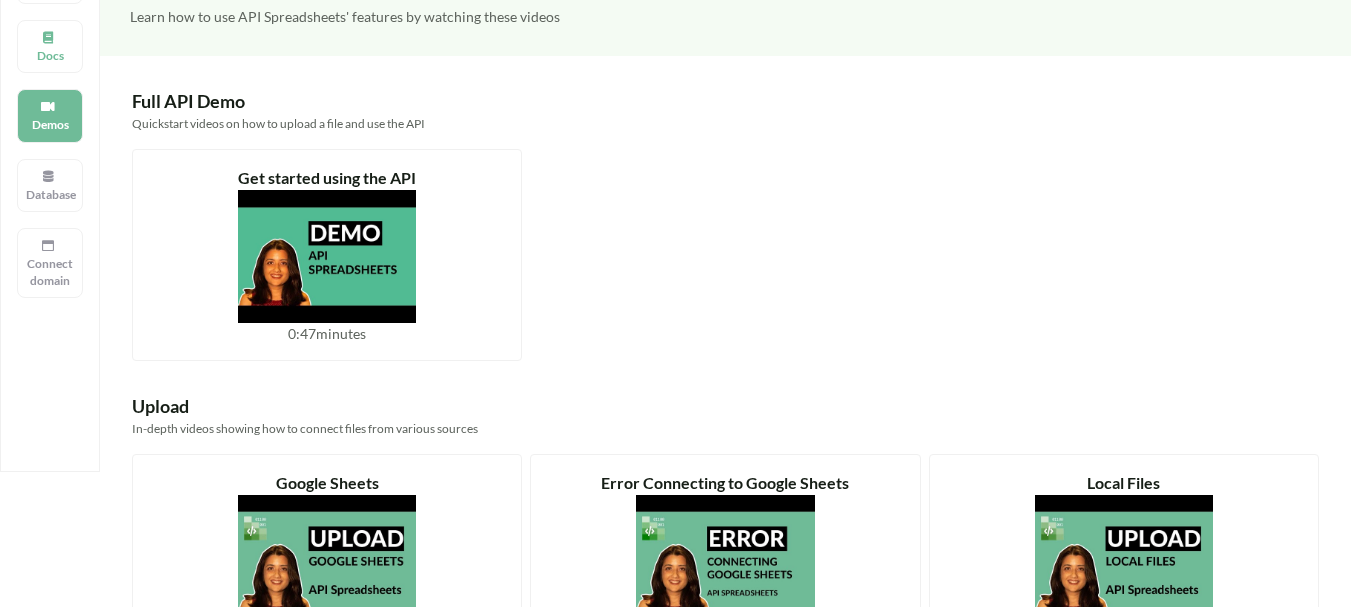 click on "Upload Files Docs Demos Database Connect domain" at bounding box center [50, 168] 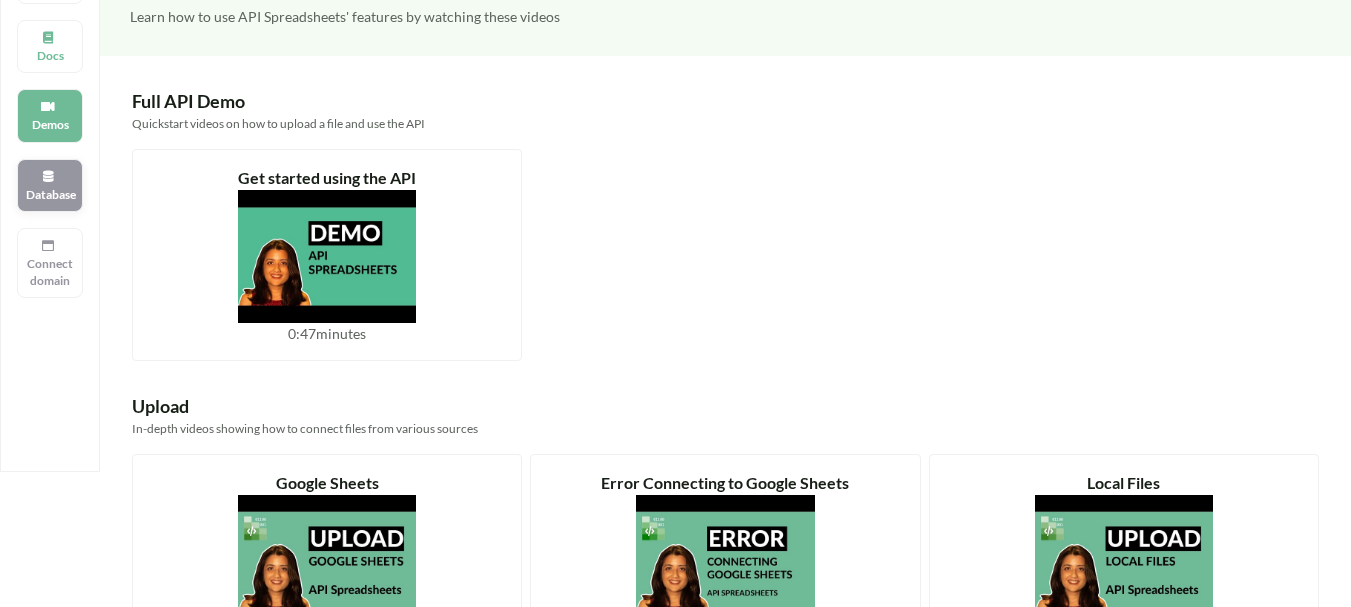 click on "Database" at bounding box center (50, 194) 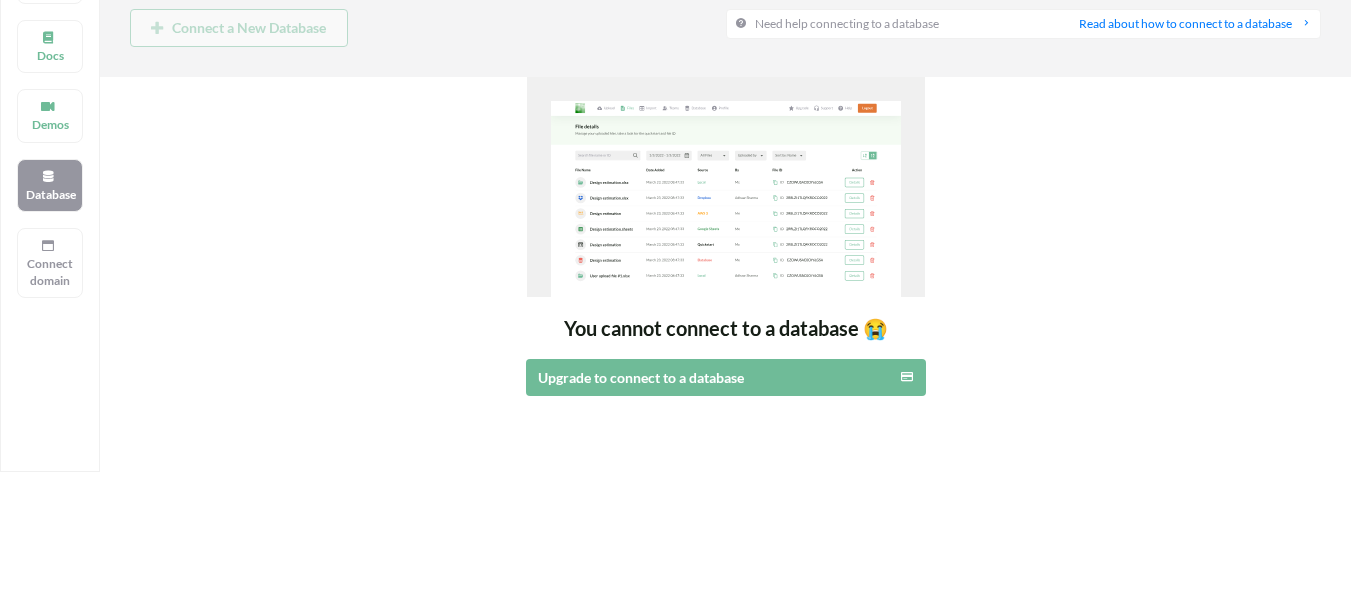 click on "Connect a New Database" at bounding box center (428, 28) 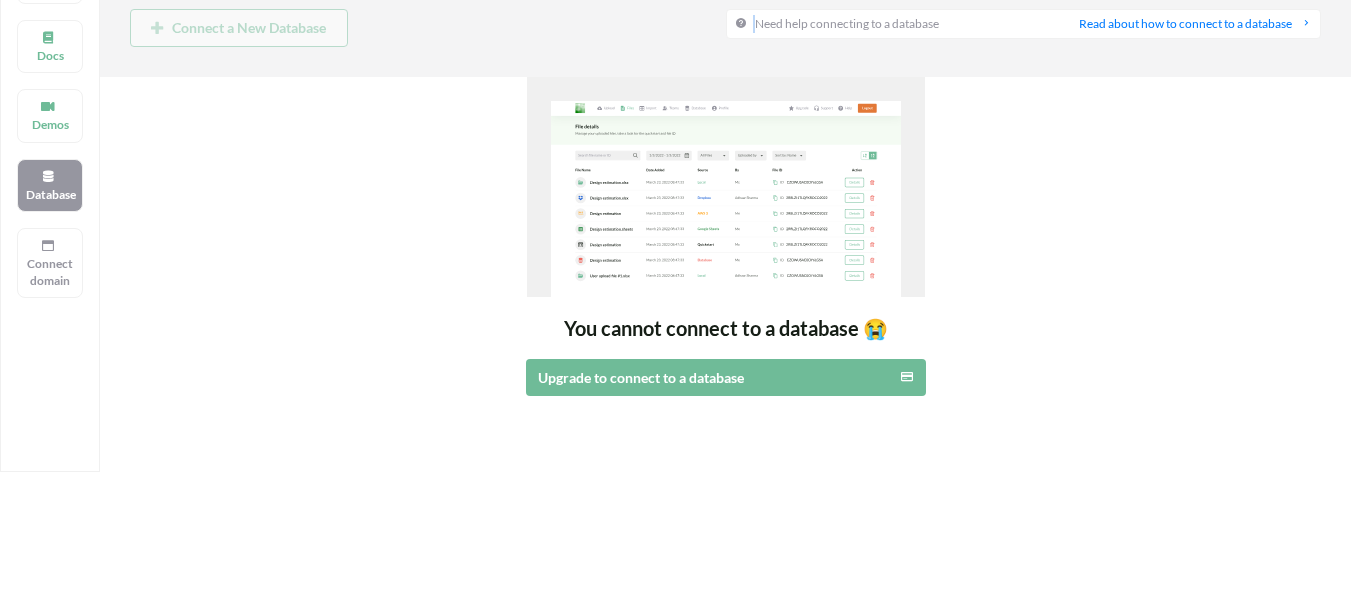 click on "Connect a New Database" at bounding box center (428, 28) 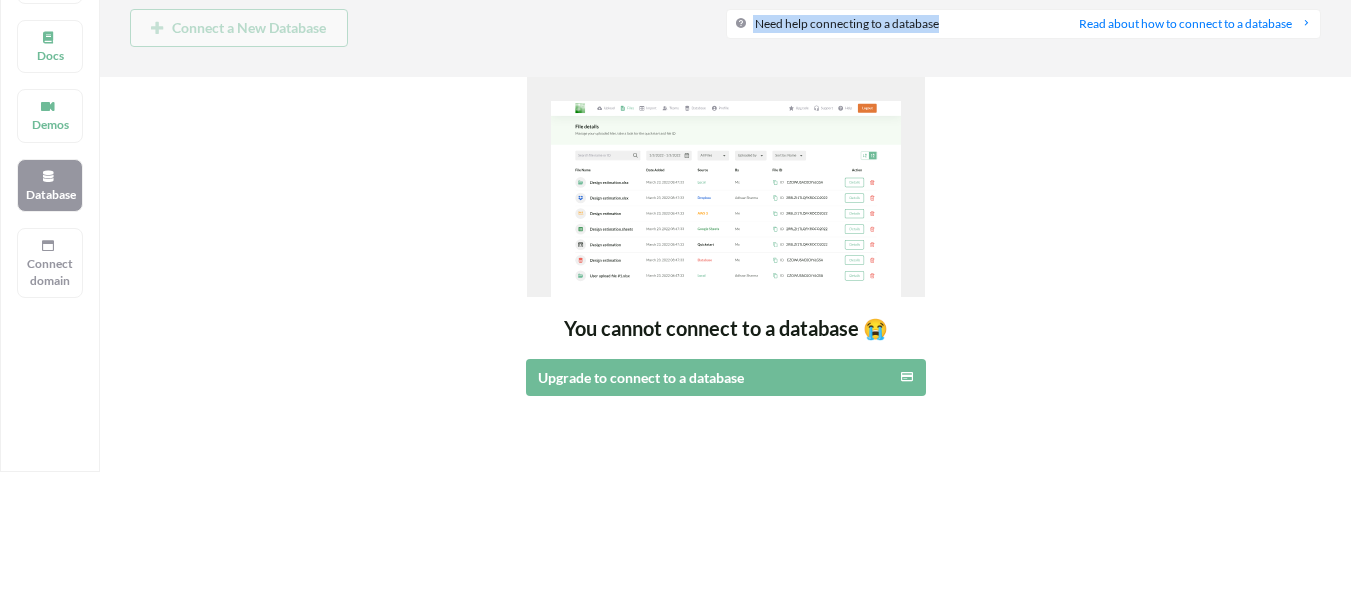 click on "Connect a New Database" at bounding box center (428, 28) 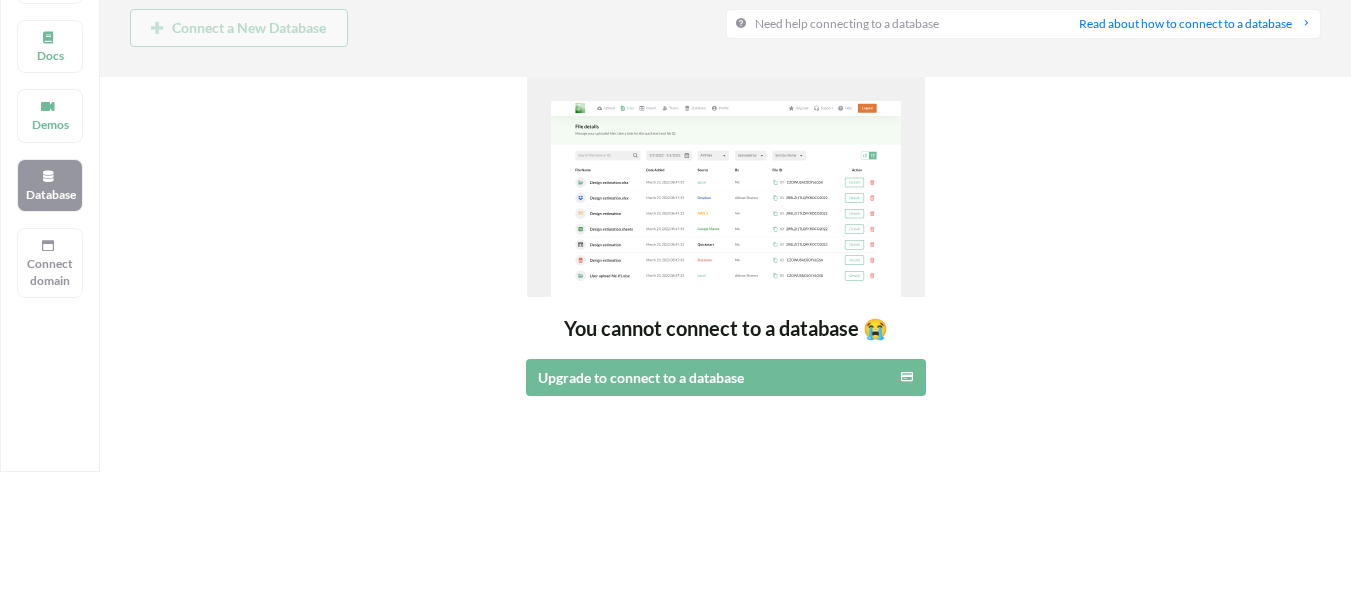 click on "Connect a New Database" at bounding box center [428, 28] 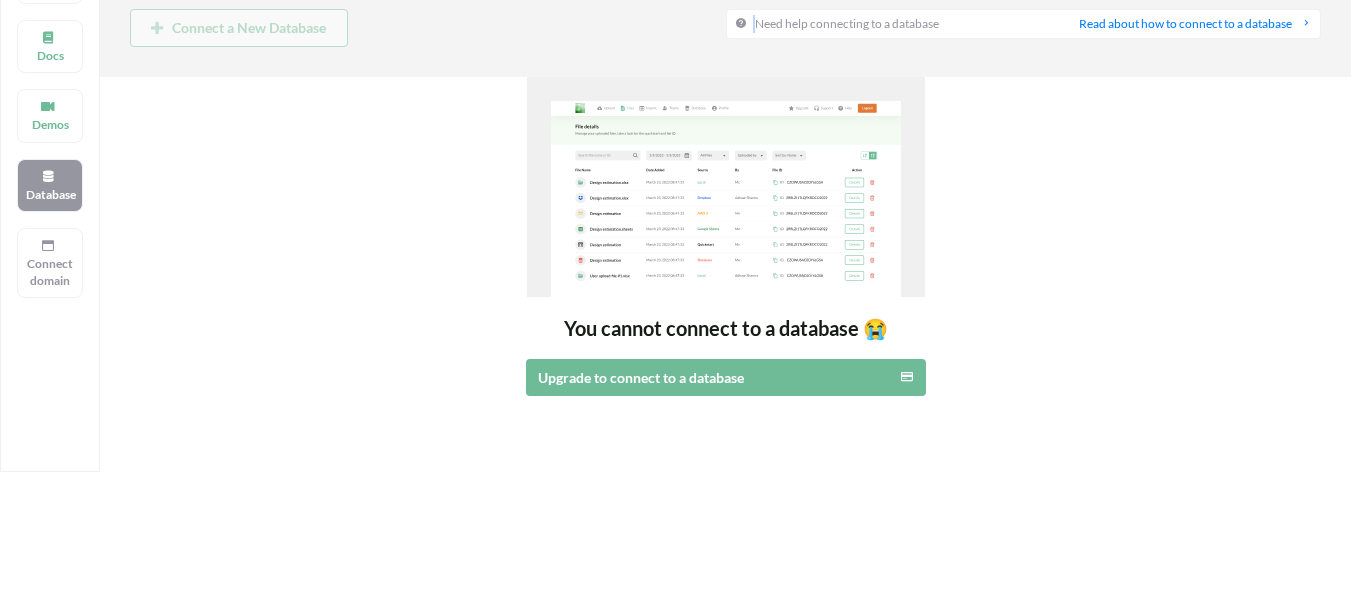 click on "Connect a New Database" at bounding box center [428, 28] 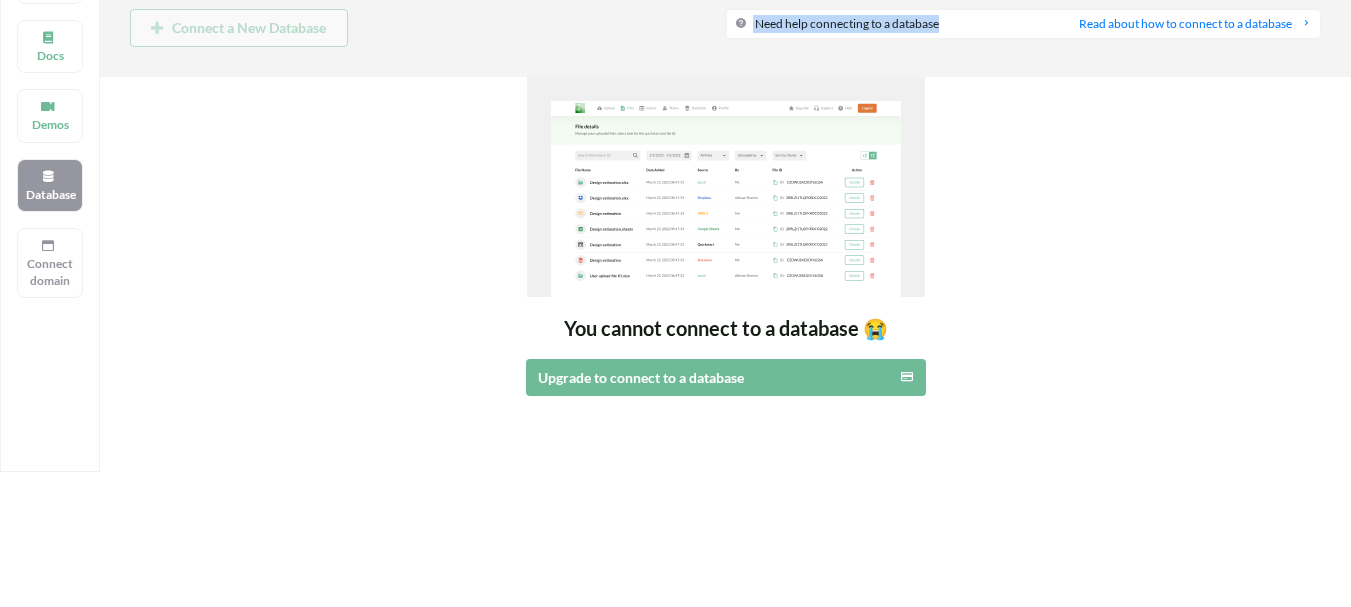 click on "Connect a New Database" at bounding box center [428, 28] 